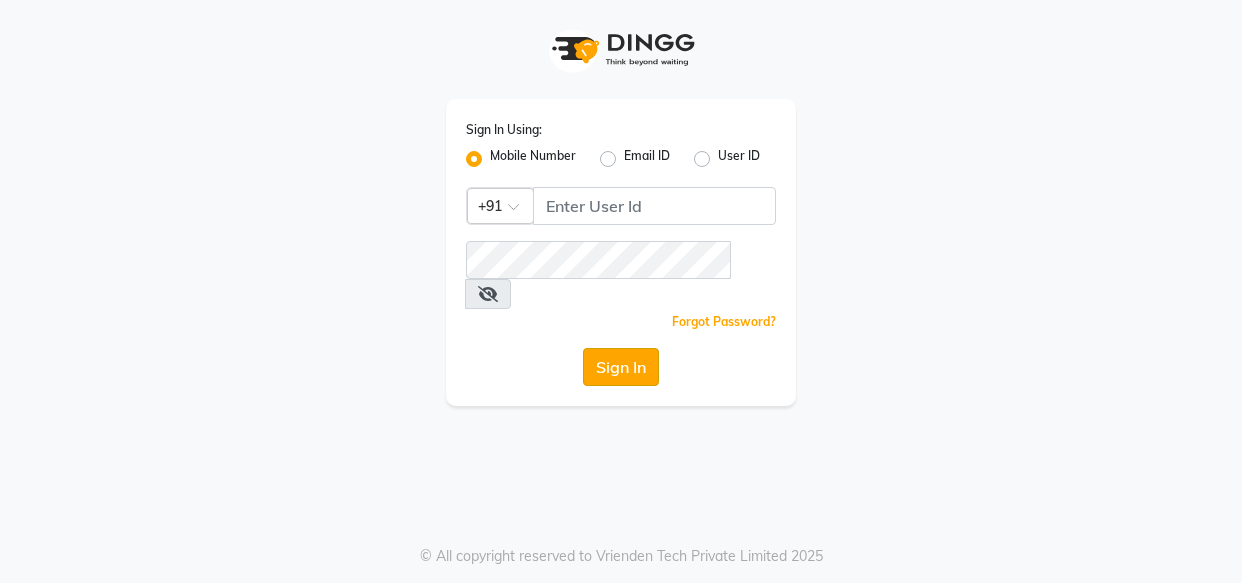 scroll, scrollTop: 0, scrollLeft: 0, axis: both 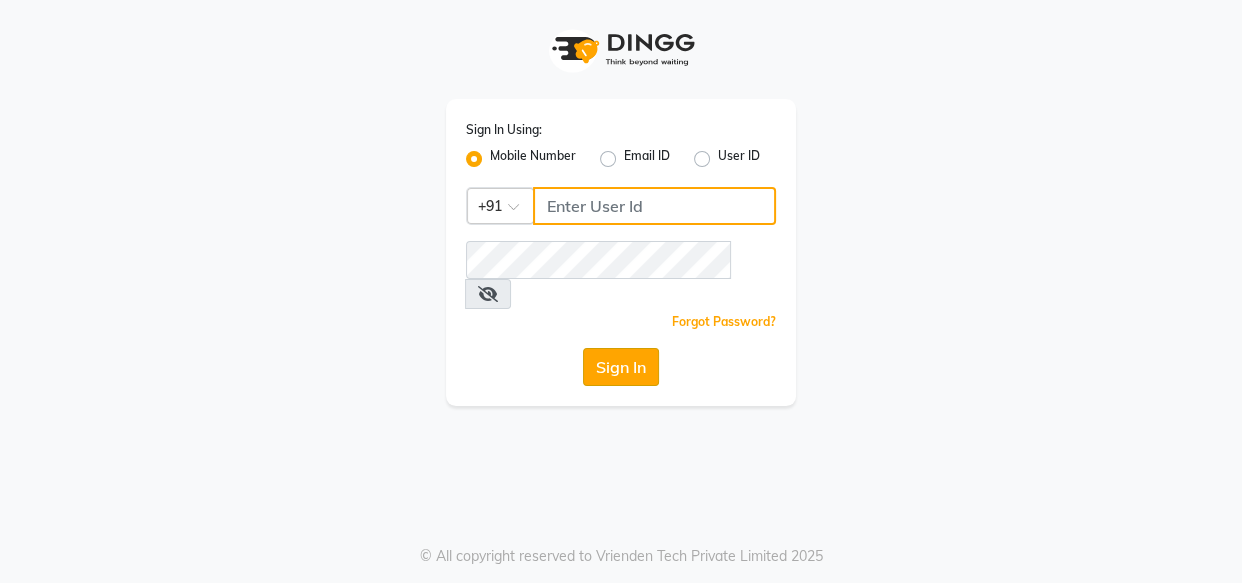 type on "[PHONE]" 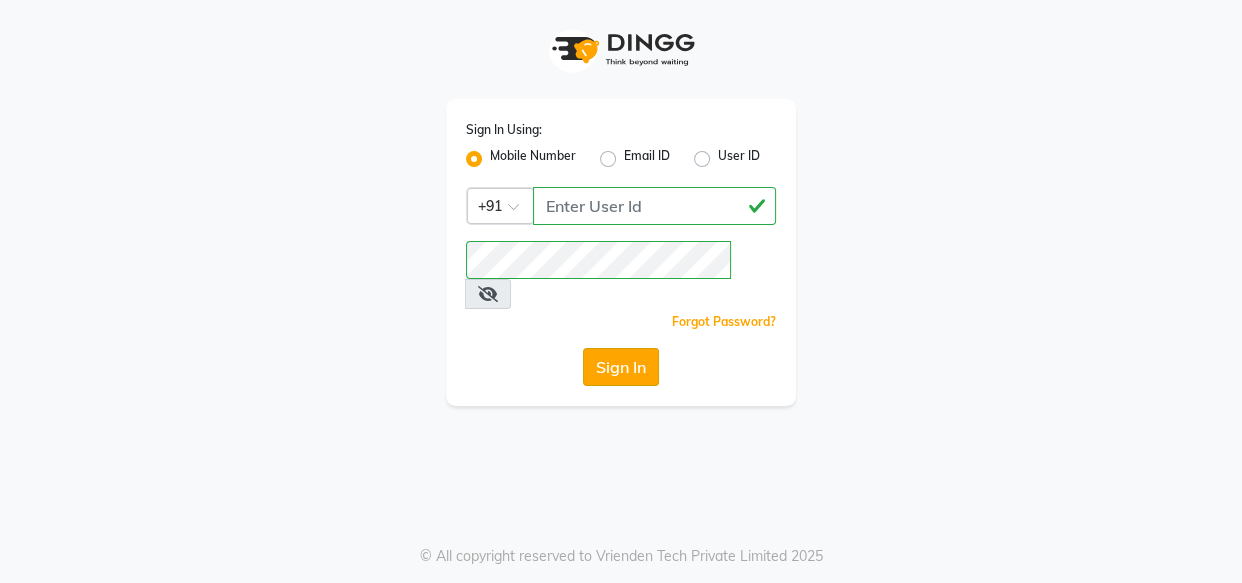 click on "Sign In" 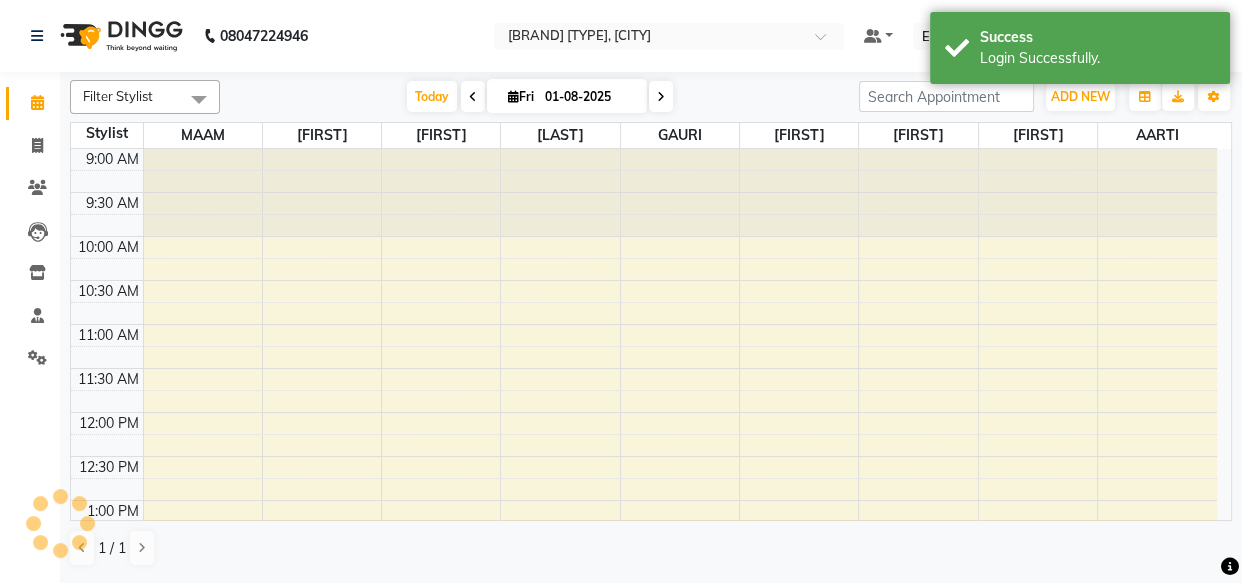 scroll, scrollTop: 0, scrollLeft: 0, axis: both 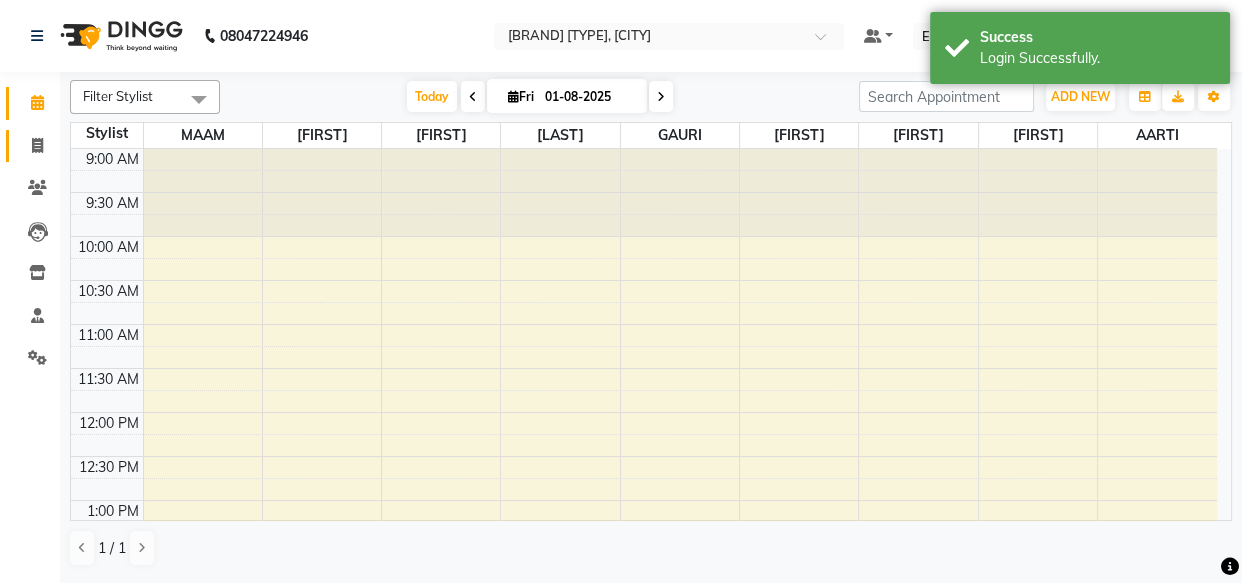 click on "Invoice" 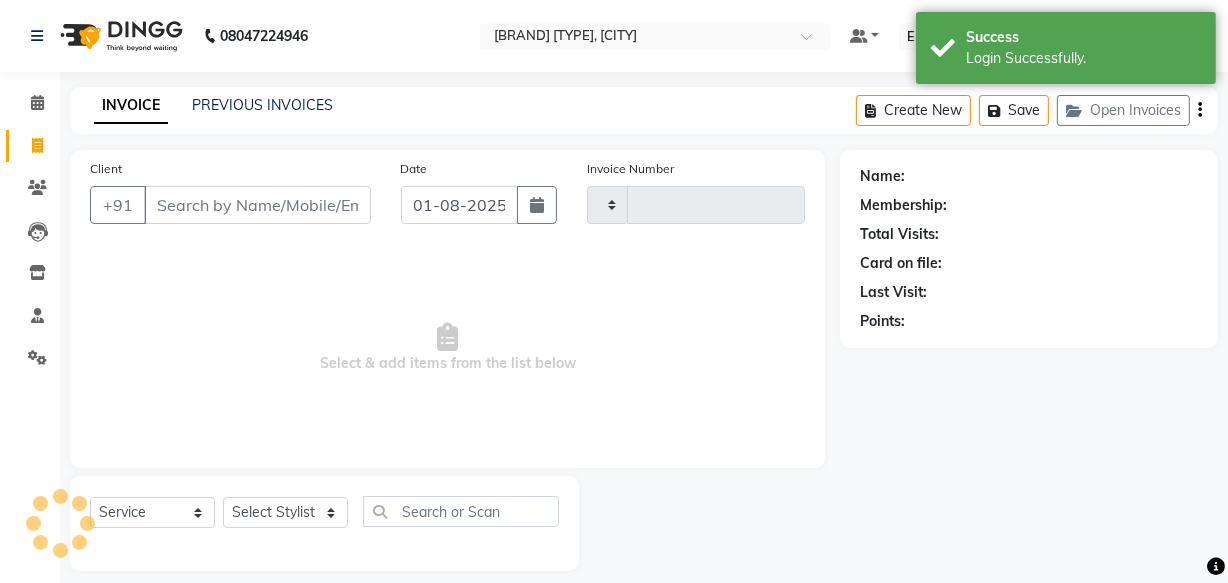 type on "1589" 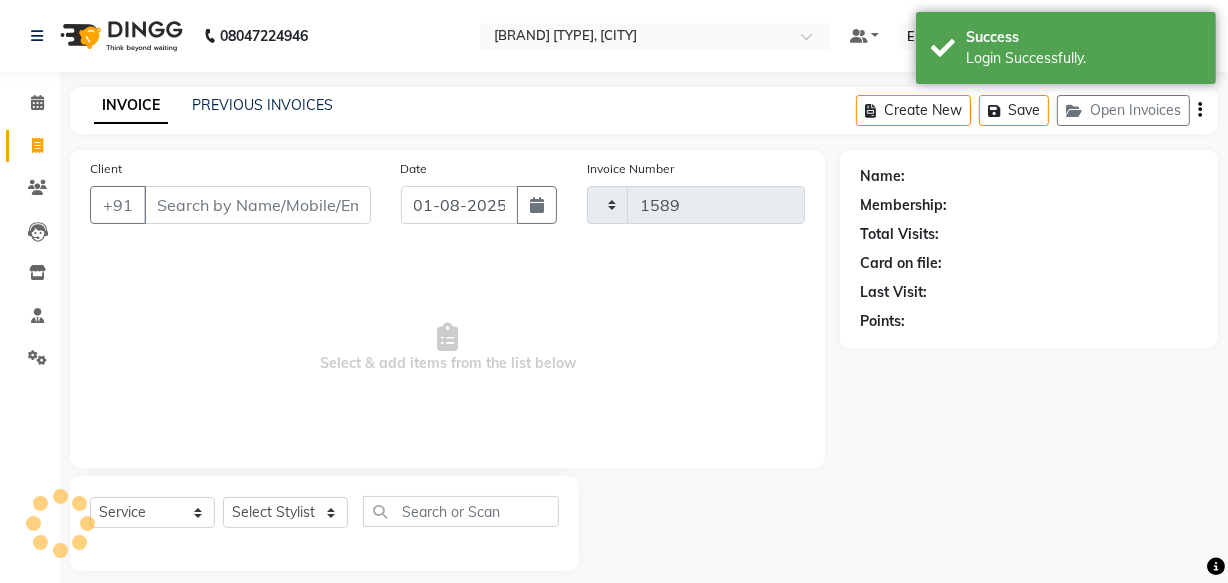 select on "616" 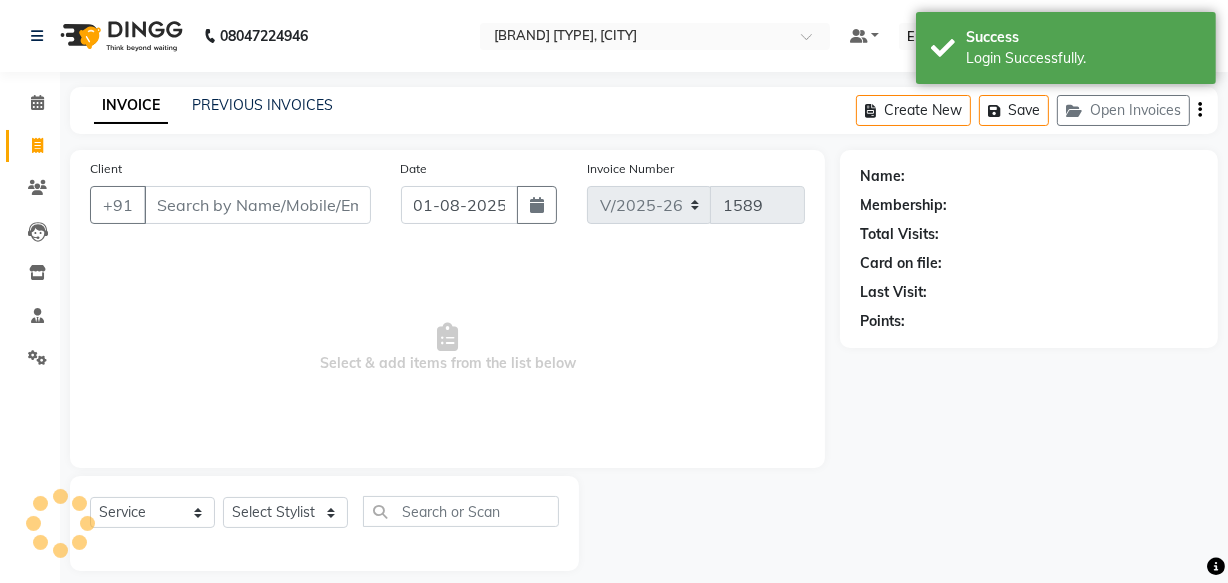 click on "INVOICE PREVIOUS INVOICES Create New   Save   Open Invoices" 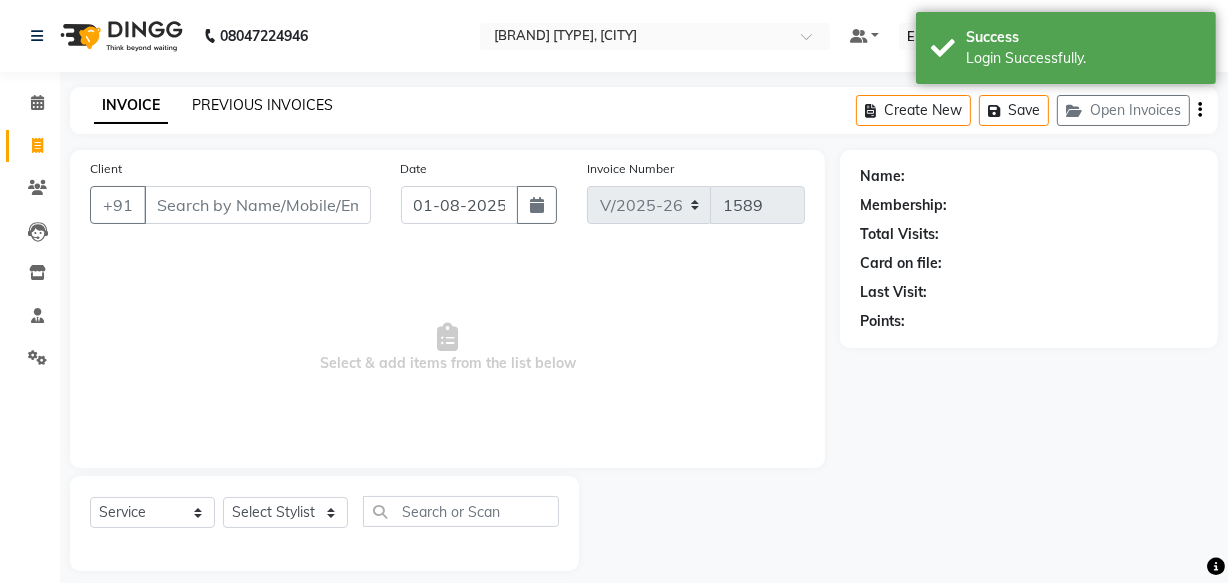 click on "PREVIOUS INVOICES" 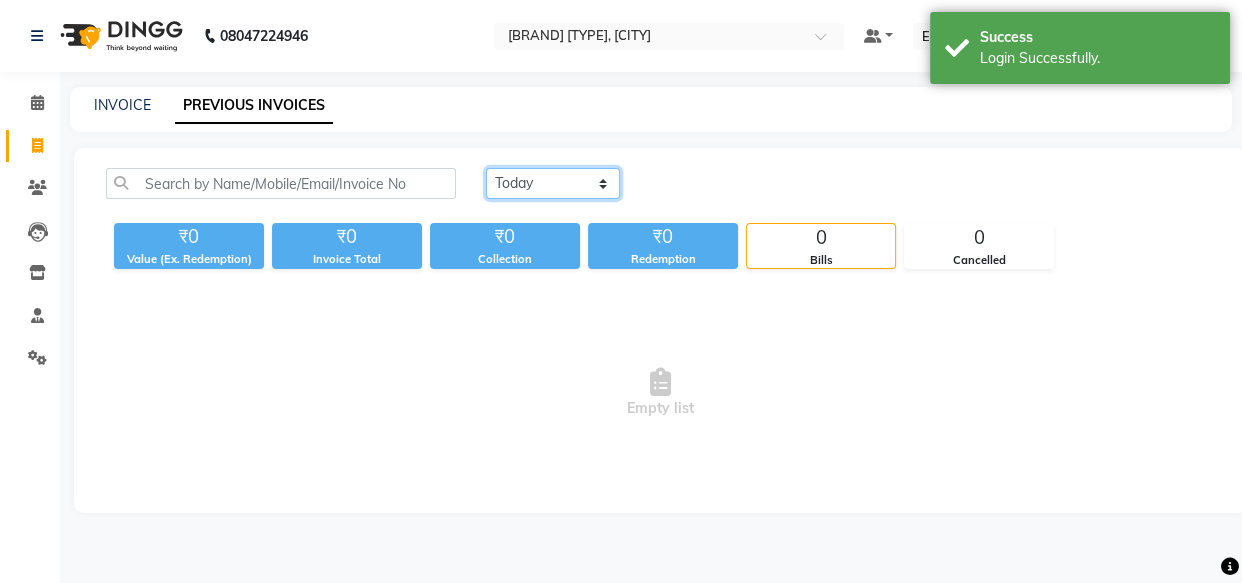 click on "Today Yesterday Custom Range" 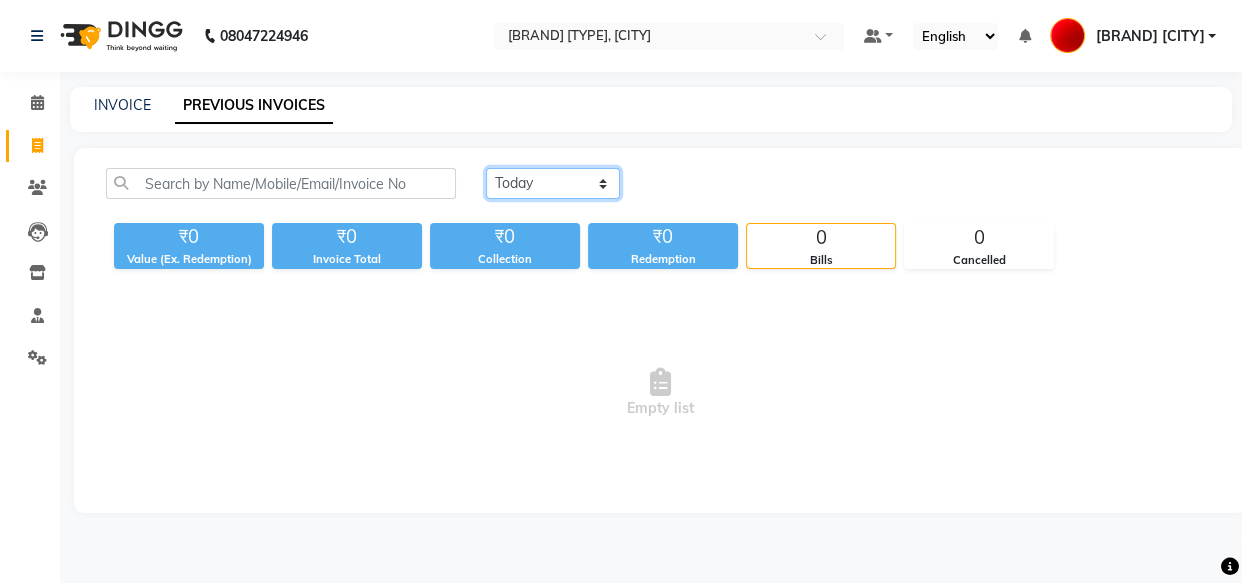 select on "range" 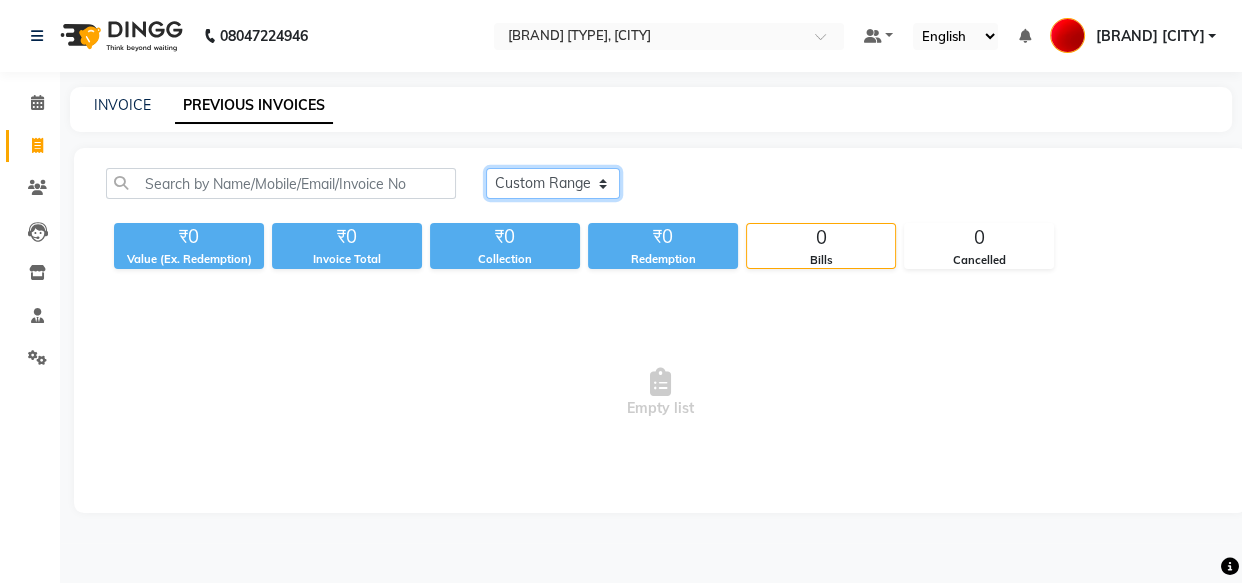 click on "Today Yesterday Custom Range" 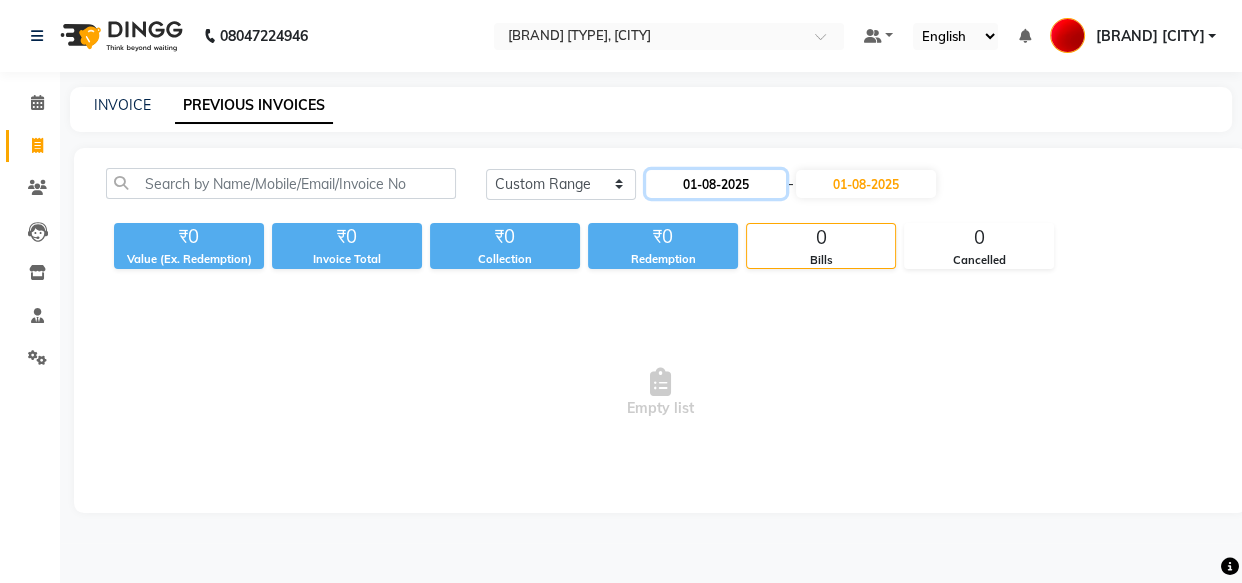 click on "01-08-2025" 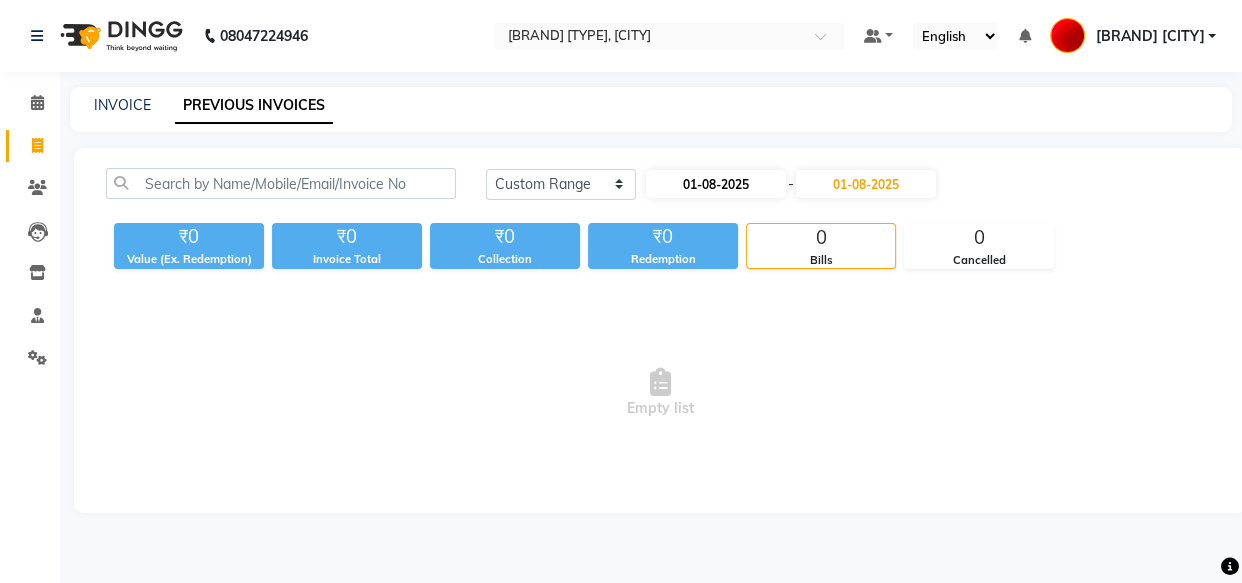 select on "8" 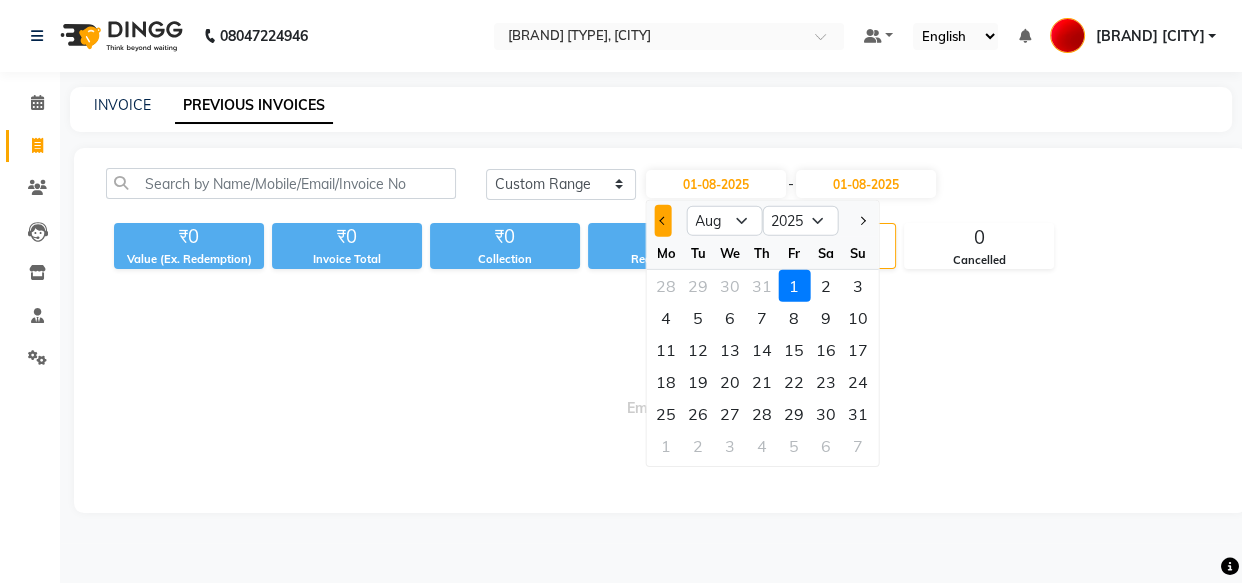 click 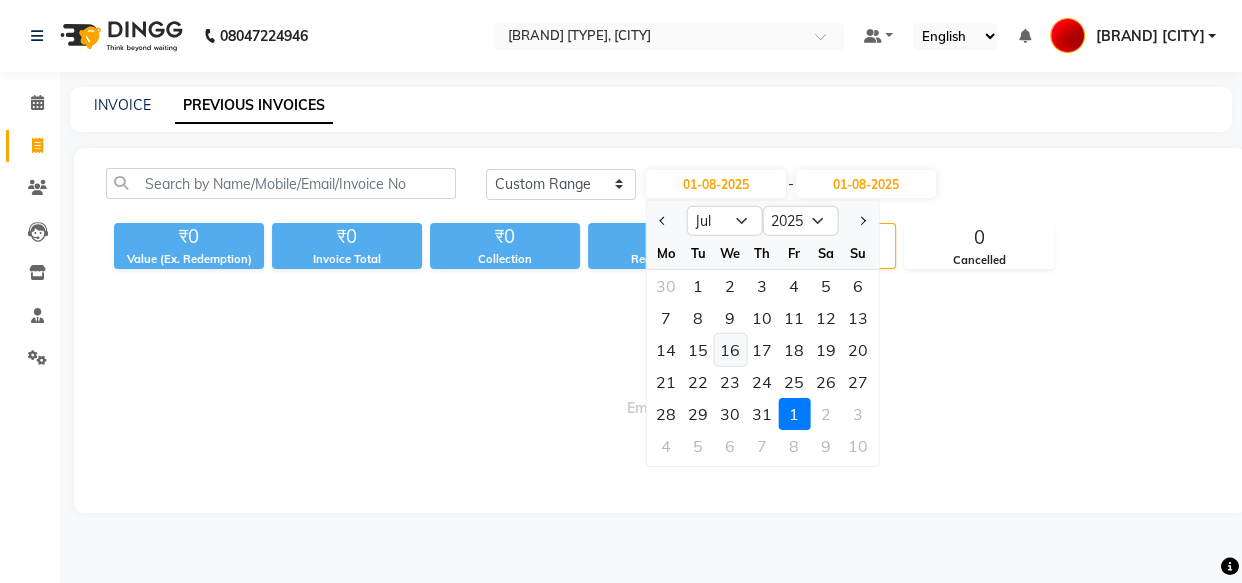 click on "16" 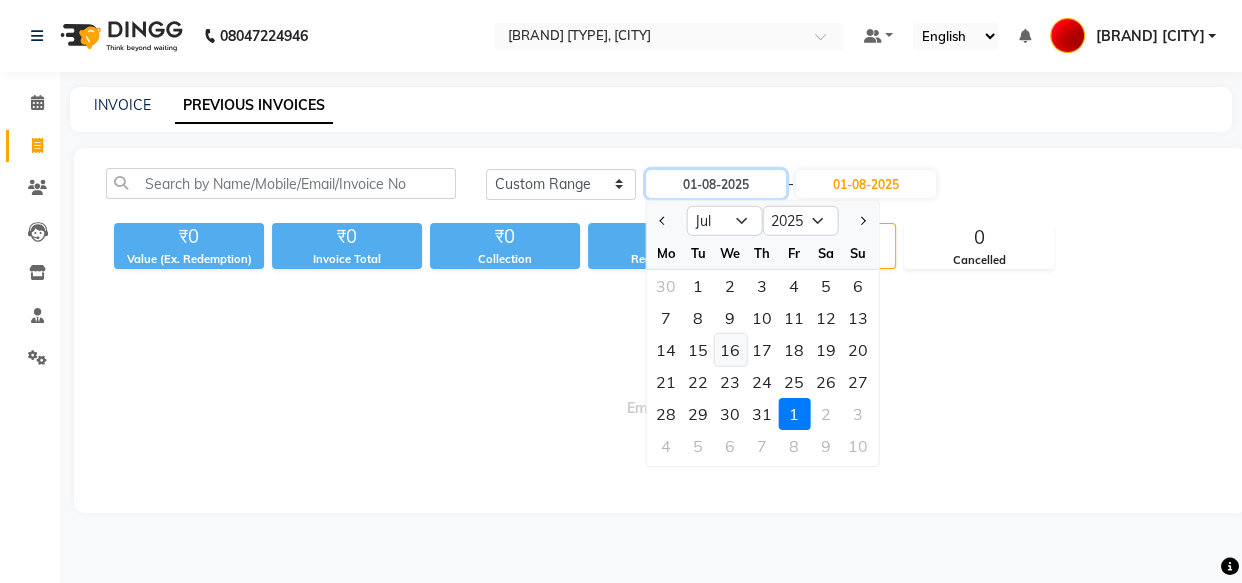 type on "16-07-2025" 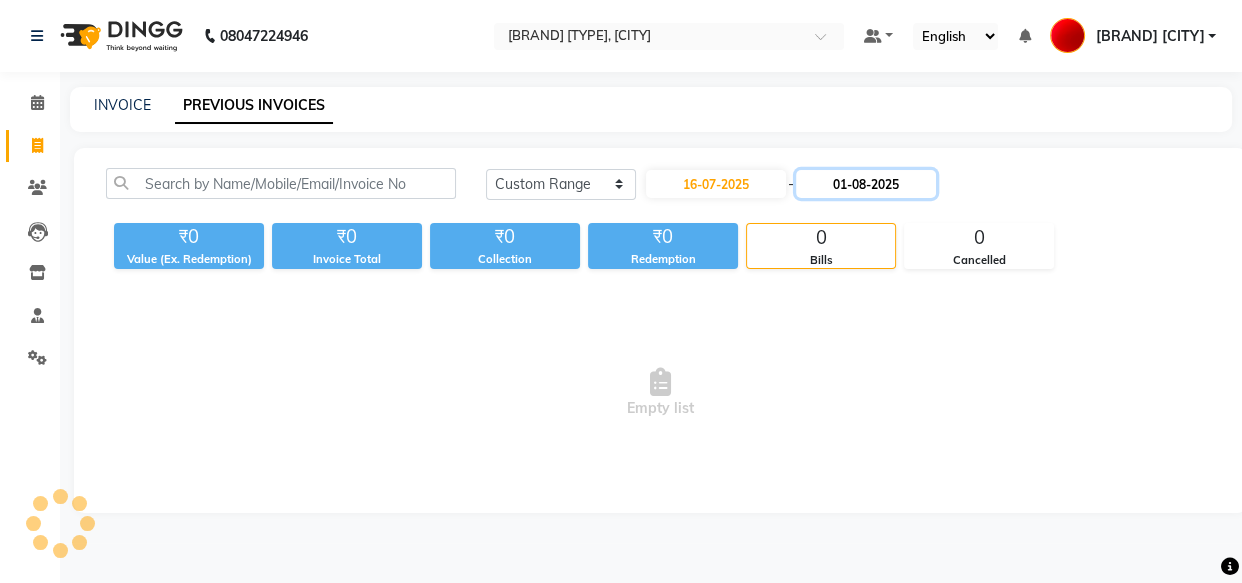 click on "01-08-2025" 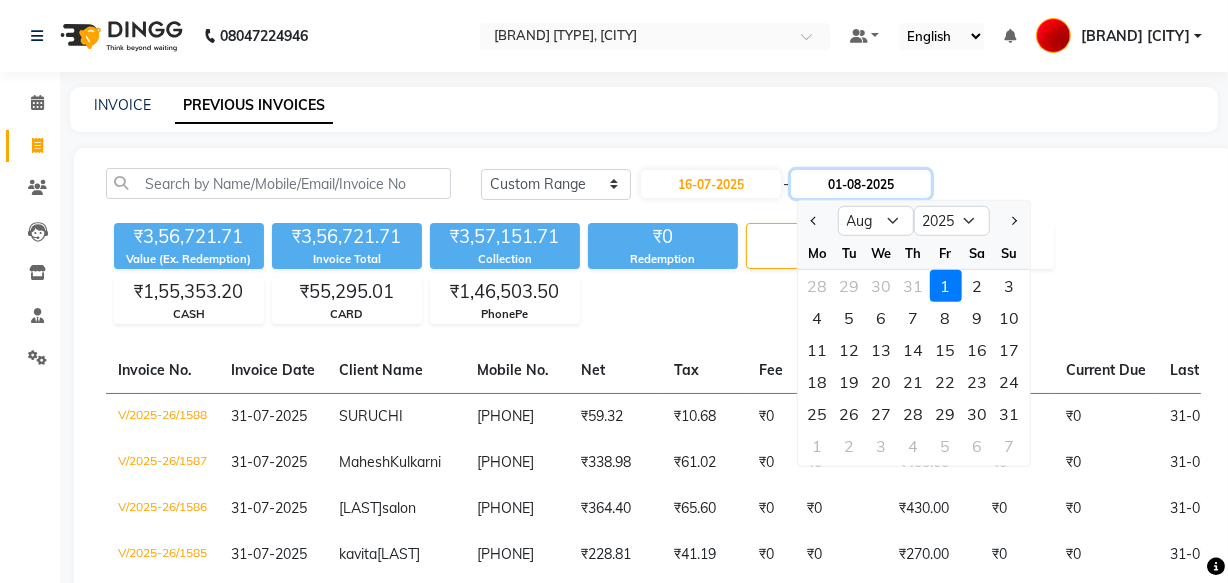 click on "01-08-2025" 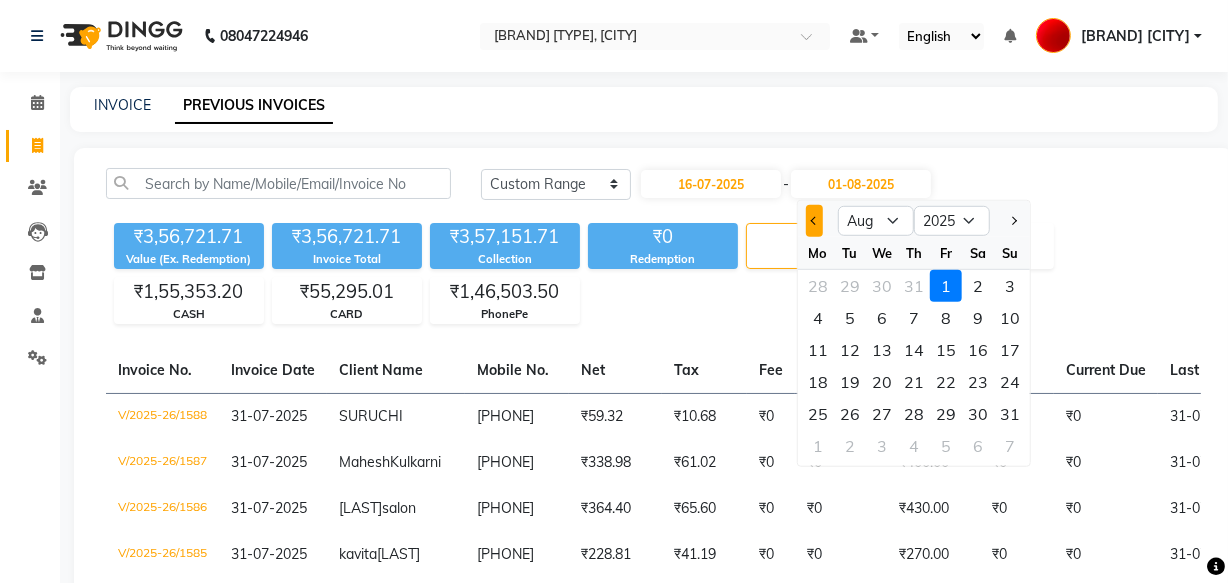 click 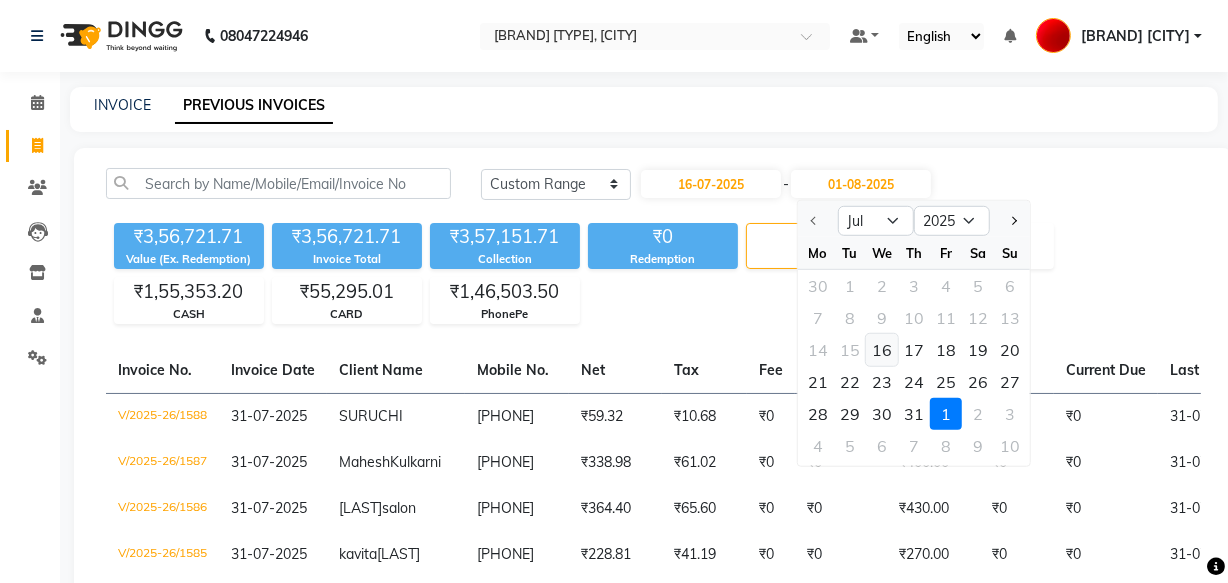 click on "16" 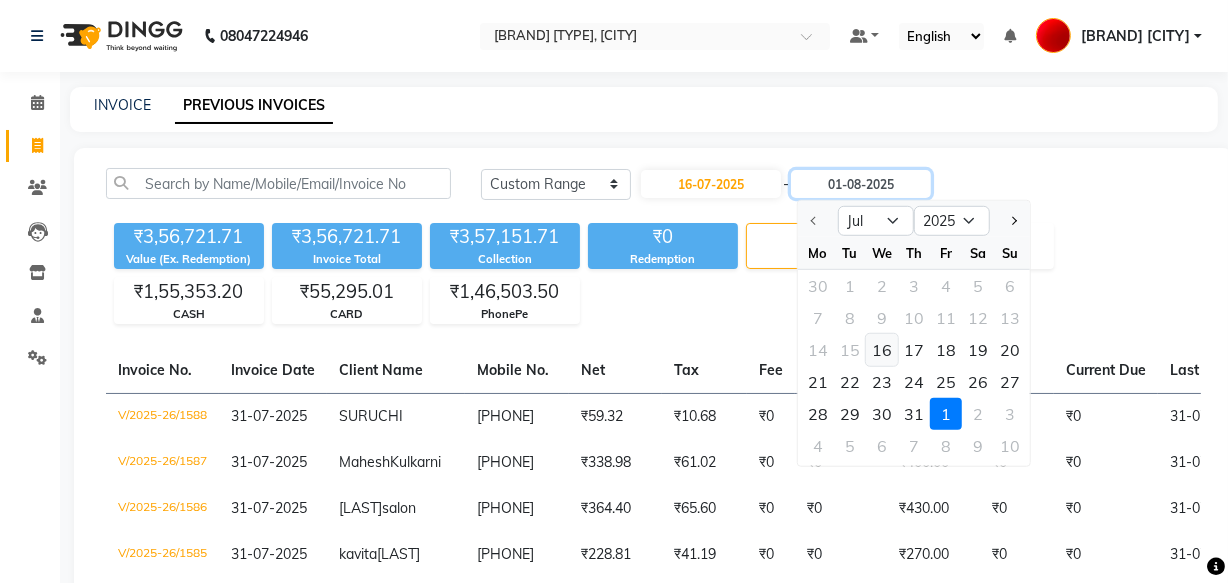 type on "16-07-2025" 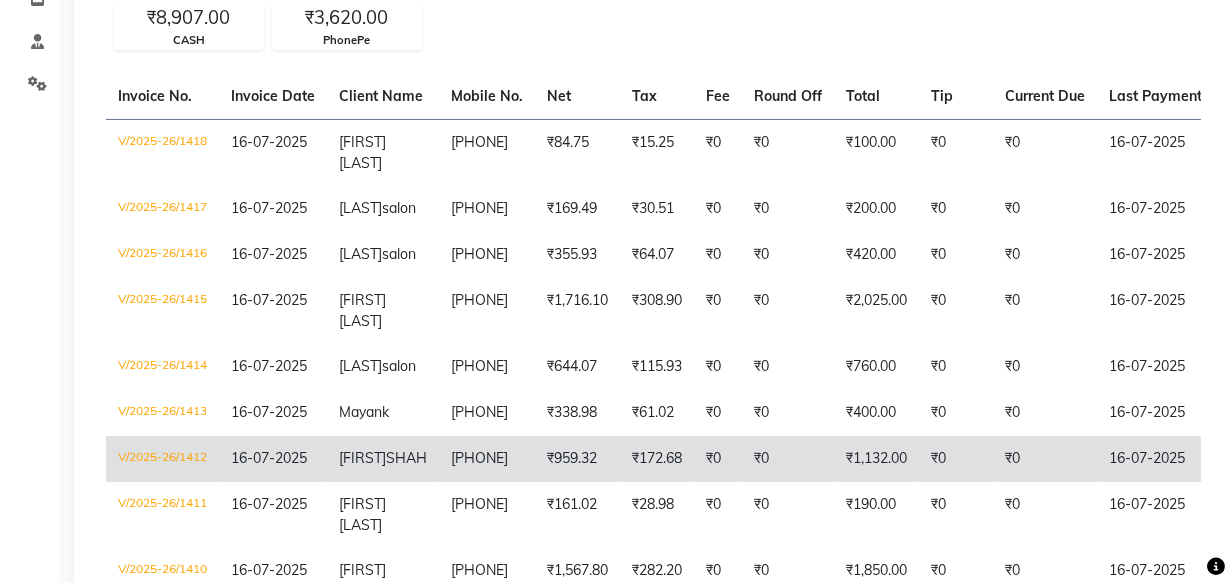 scroll, scrollTop: 254, scrollLeft: 0, axis: vertical 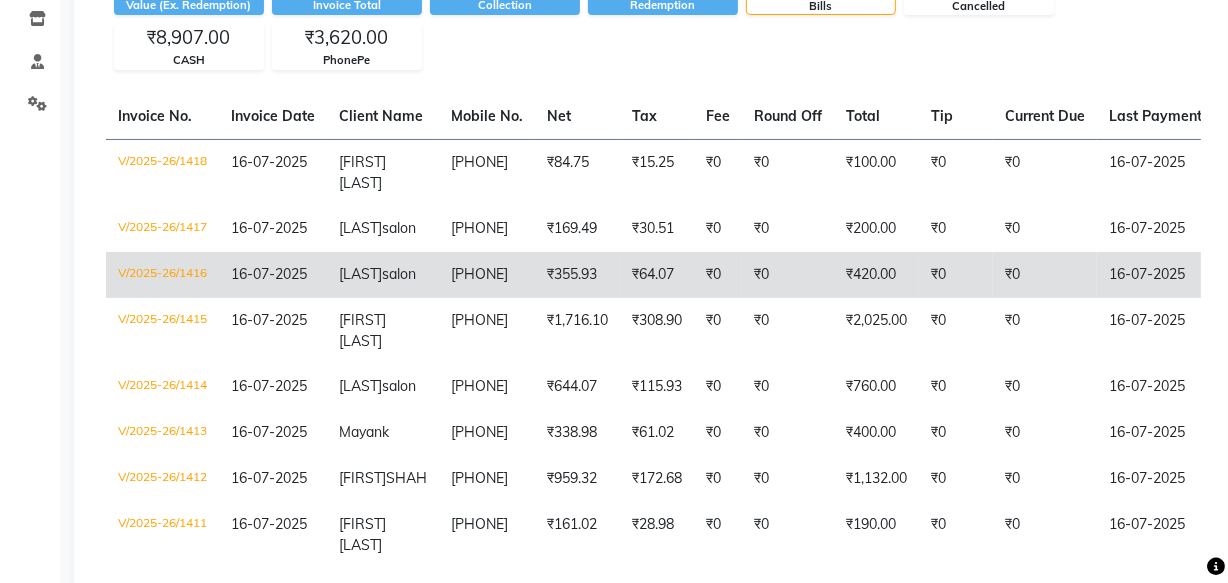 click on "[PHONE]" 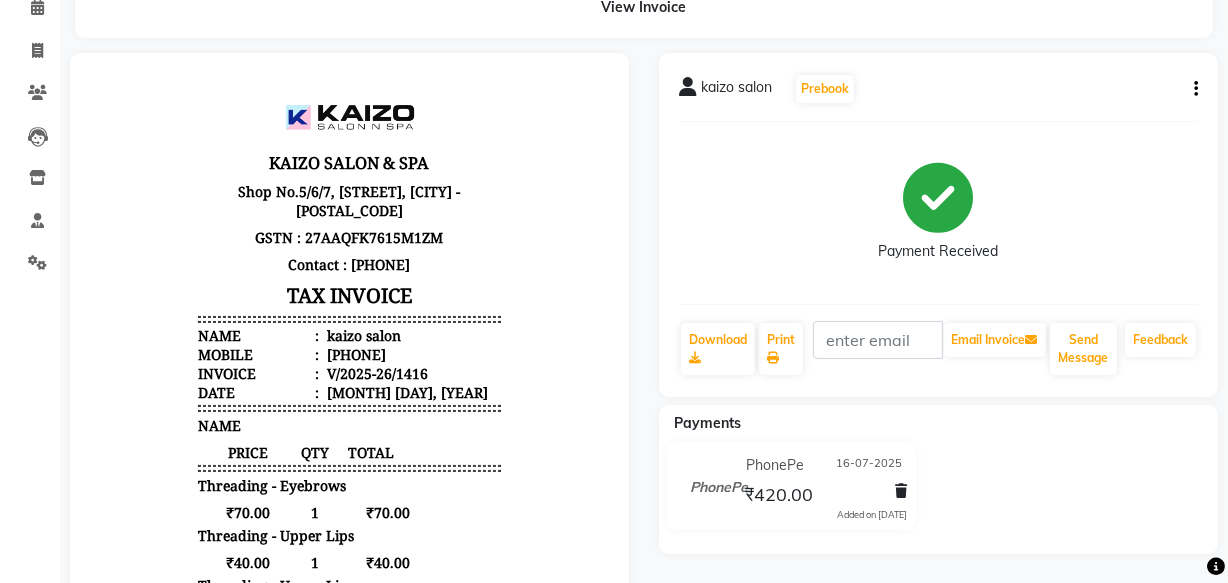 scroll, scrollTop: 0, scrollLeft: 0, axis: both 